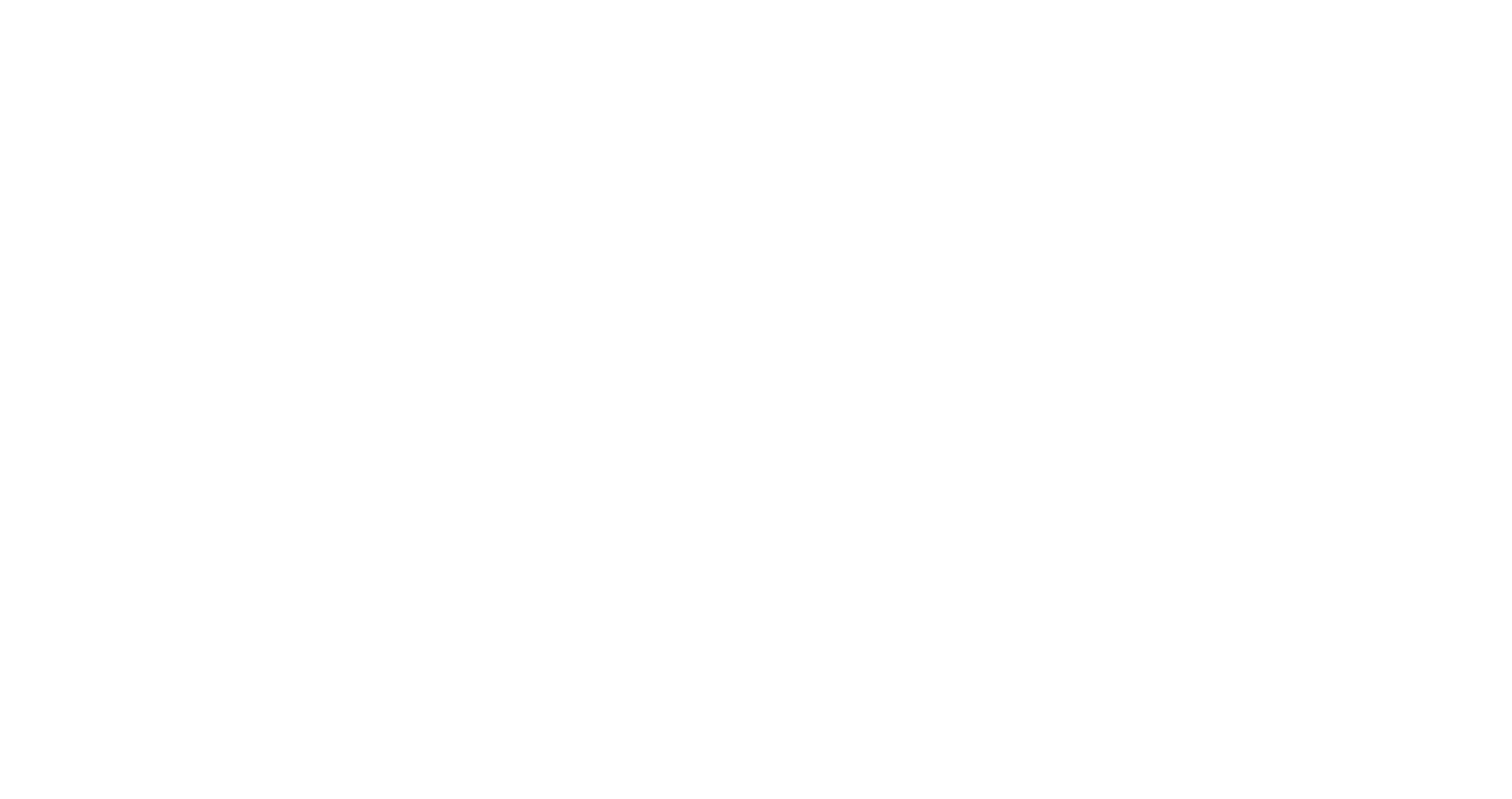 scroll, scrollTop: 0, scrollLeft: 0, axis: both 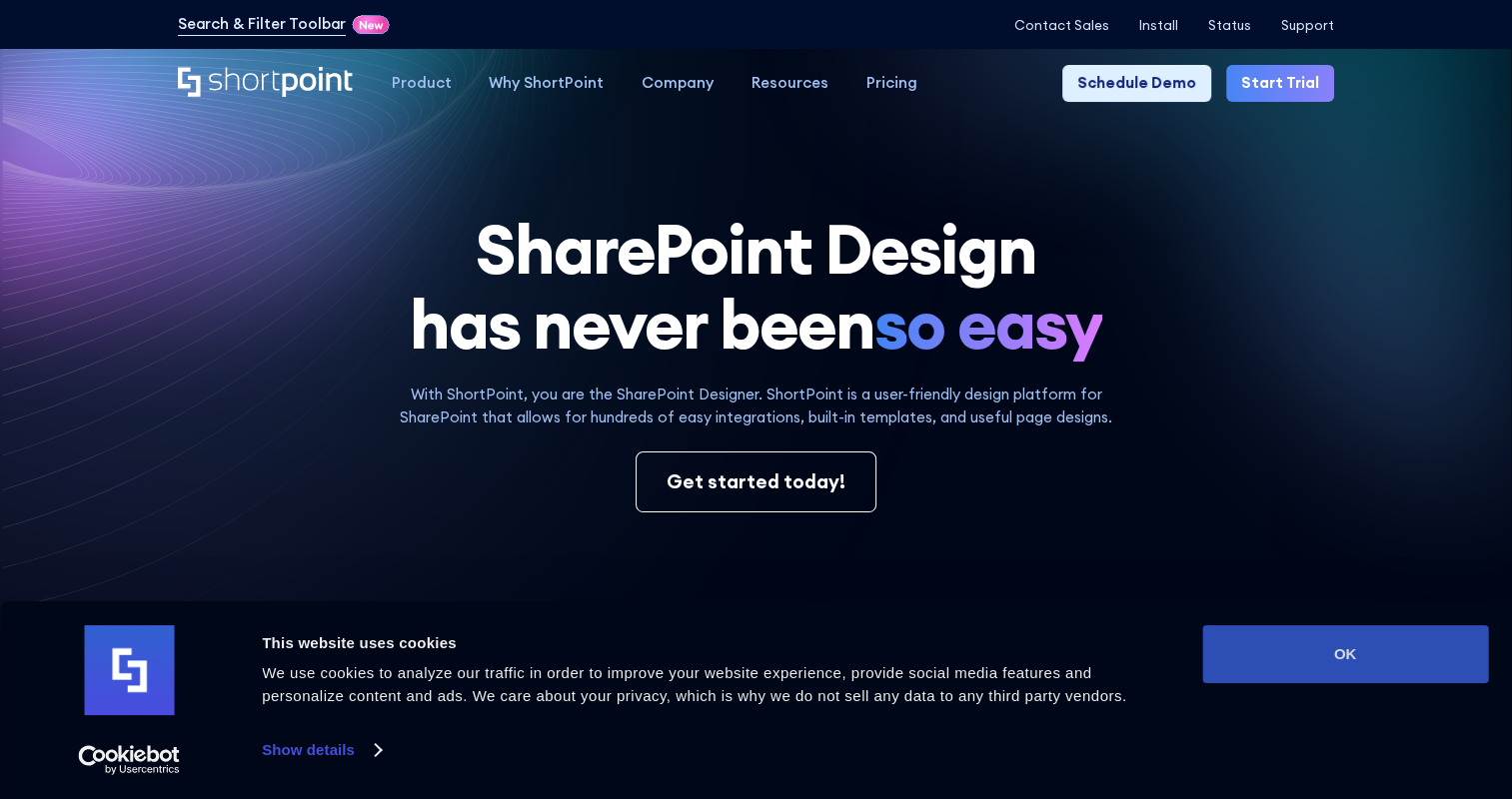 click on "OK" at bounding box center (1345, 654) 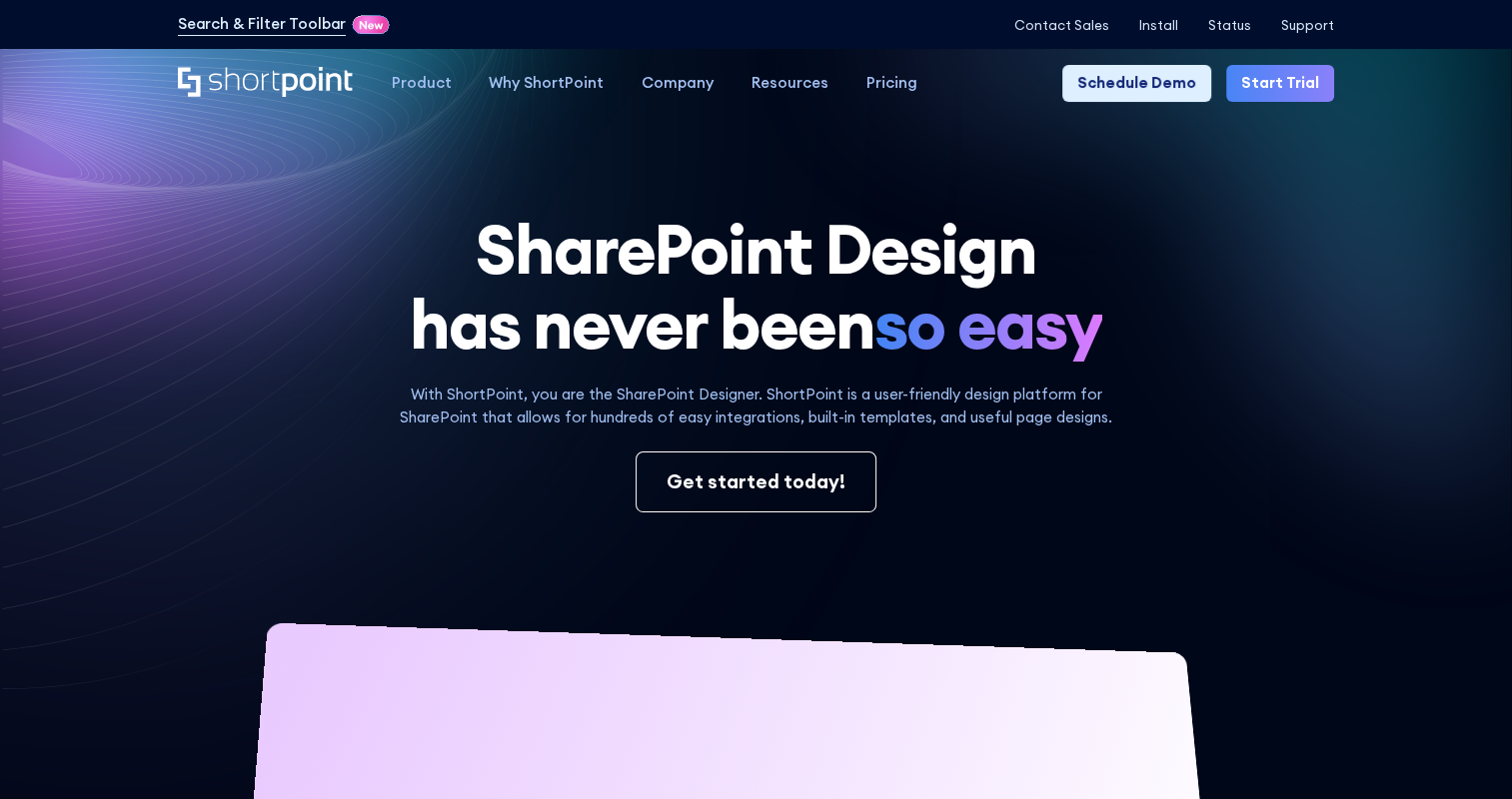 scroll, scrollTop: 0, scrollLeft: 0, axis: both 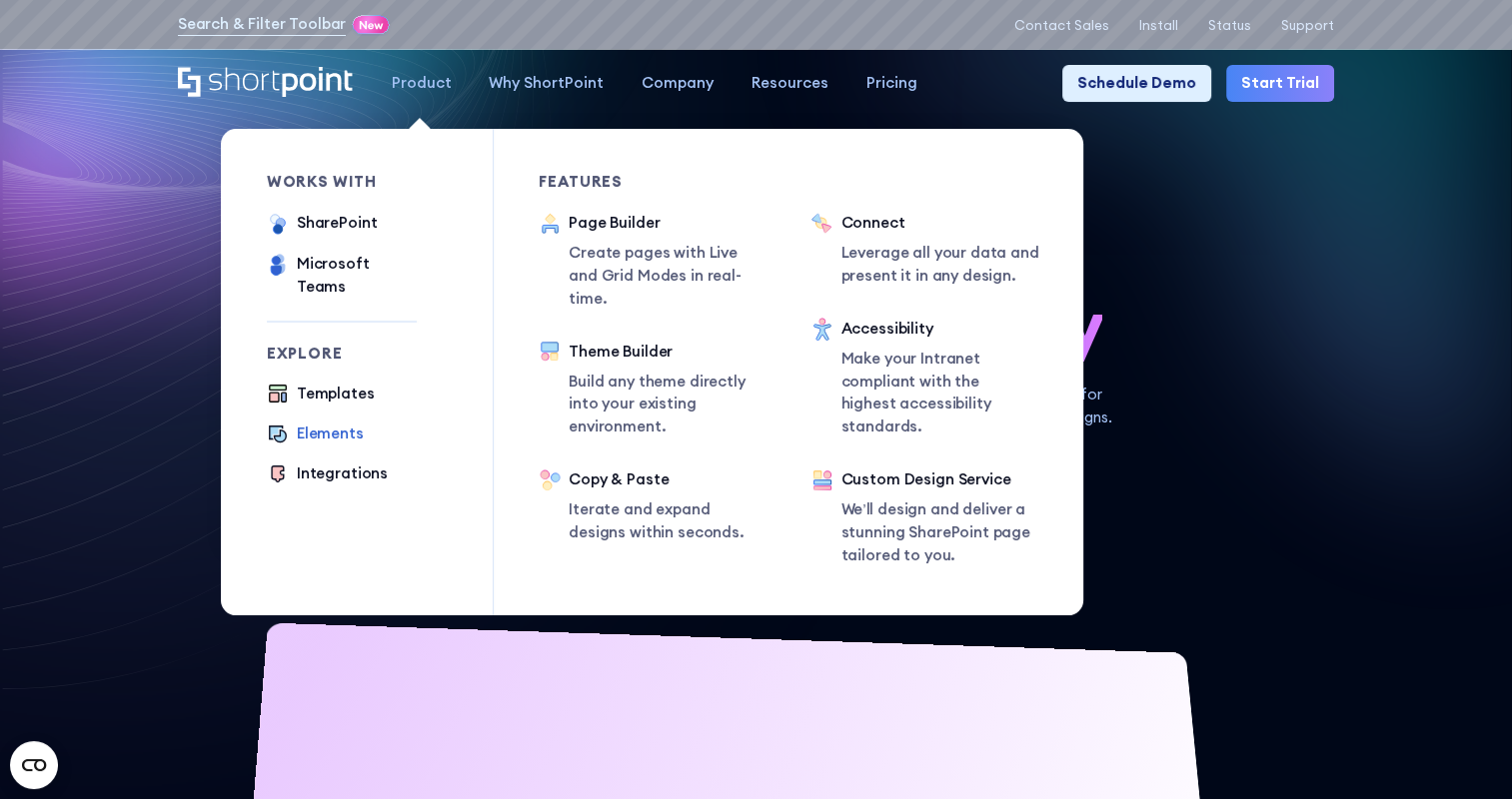 click on "Elements" at bounding box center [330, 433] 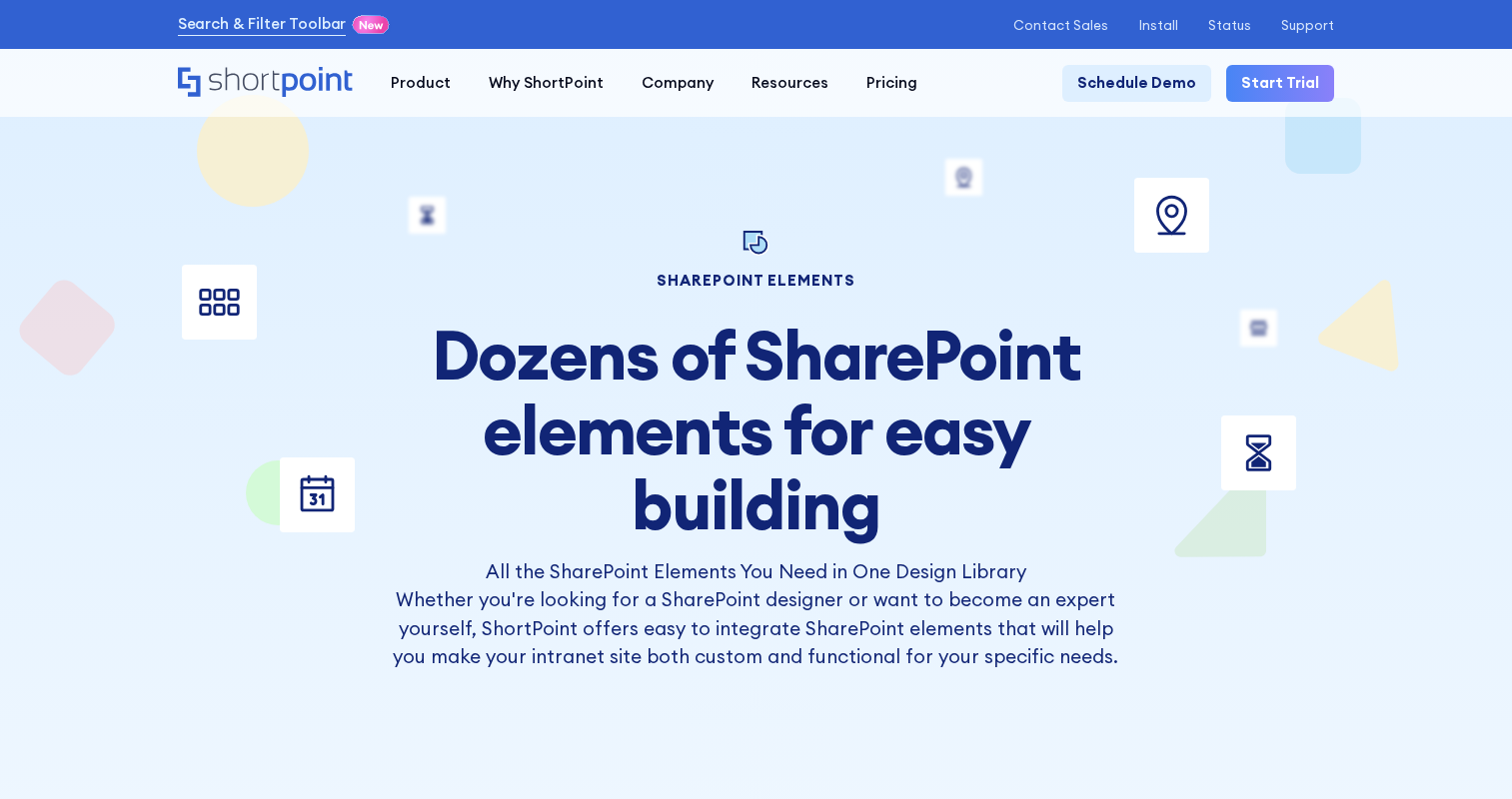 scroll, scrollTop: 0, scrollLeft: 0, axis: both 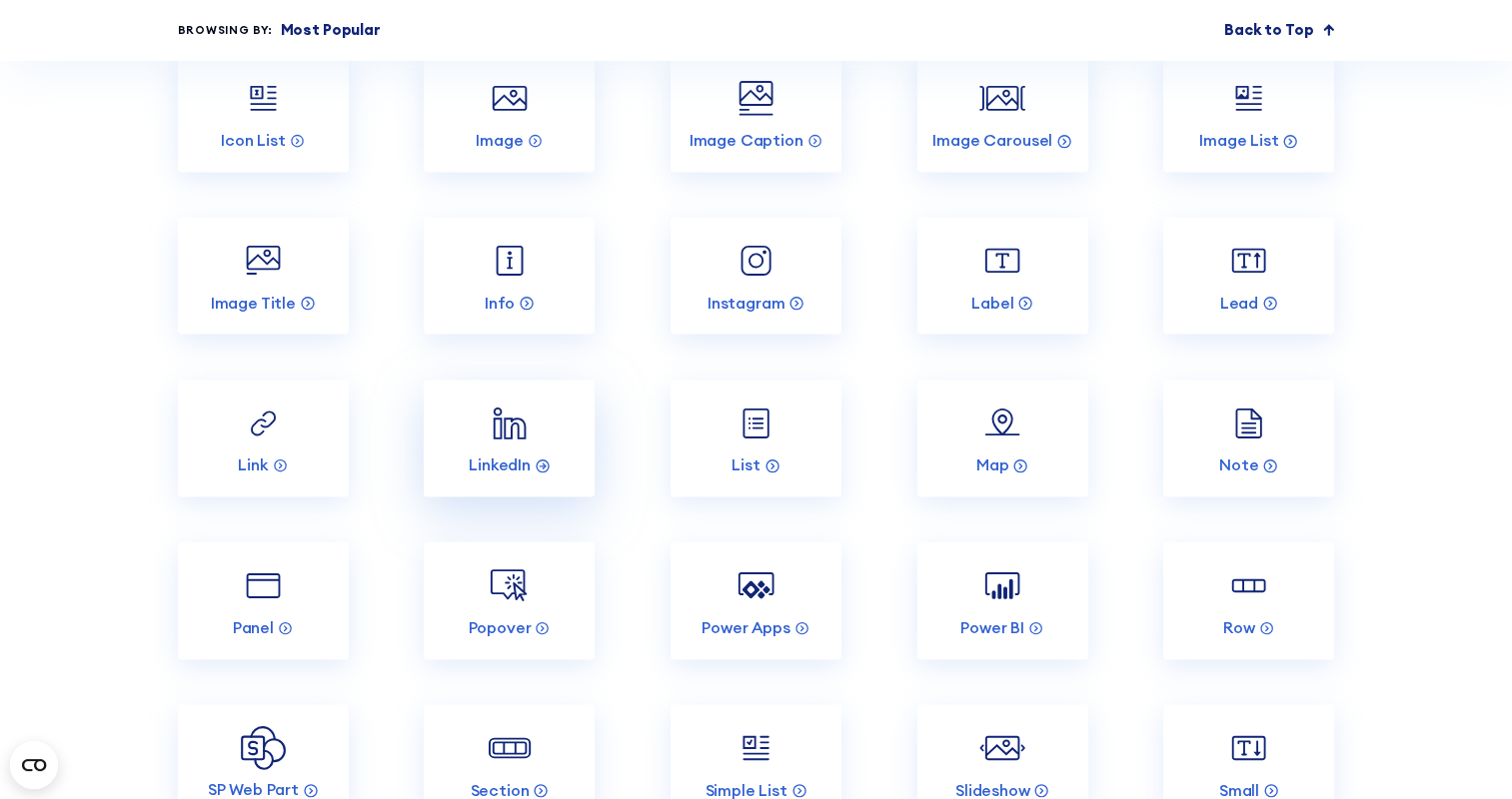 click at bounding box center (509, 422) 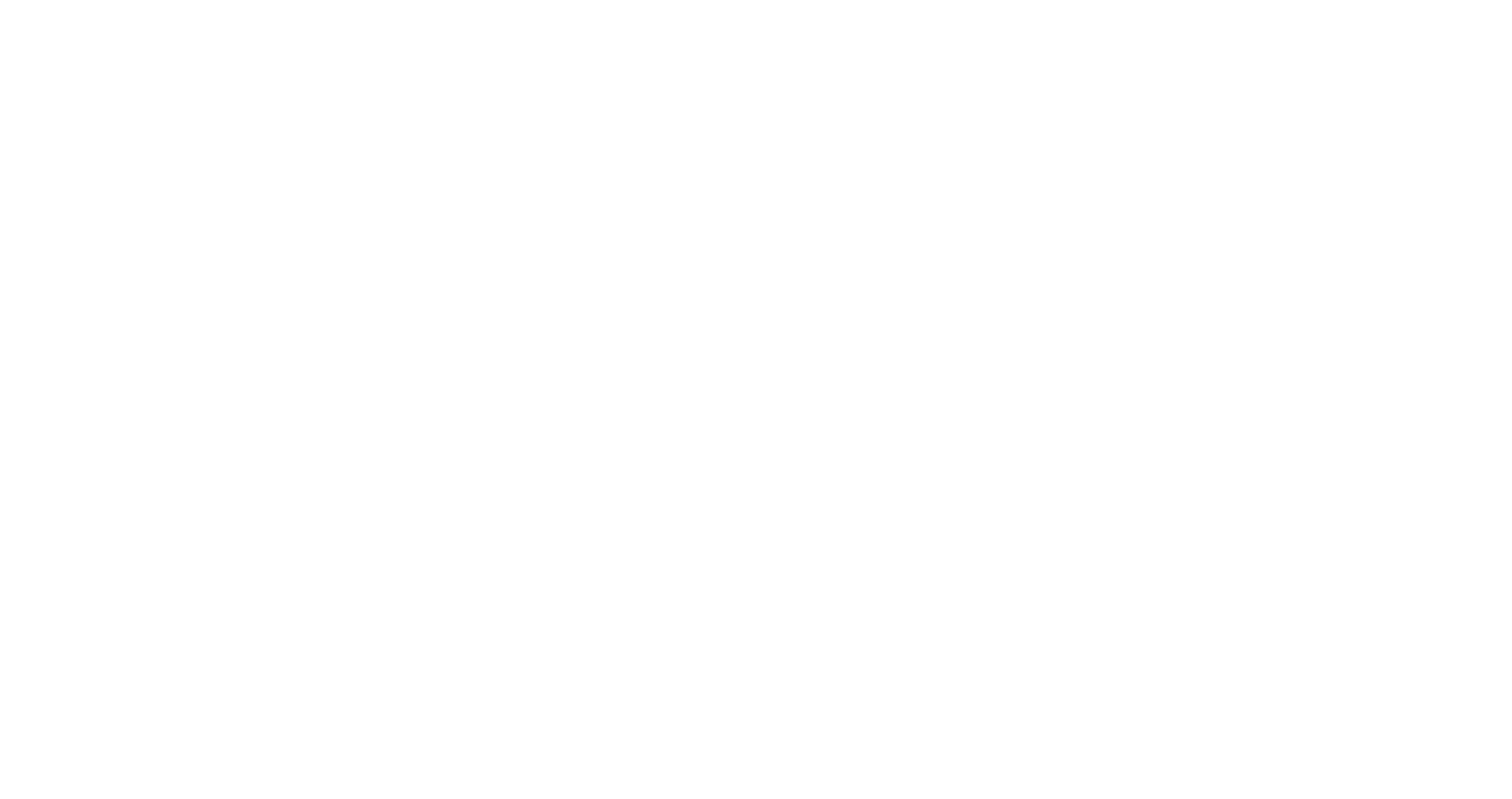 scroll, scrollTop: 0, scrollLeft: 0, axis: both 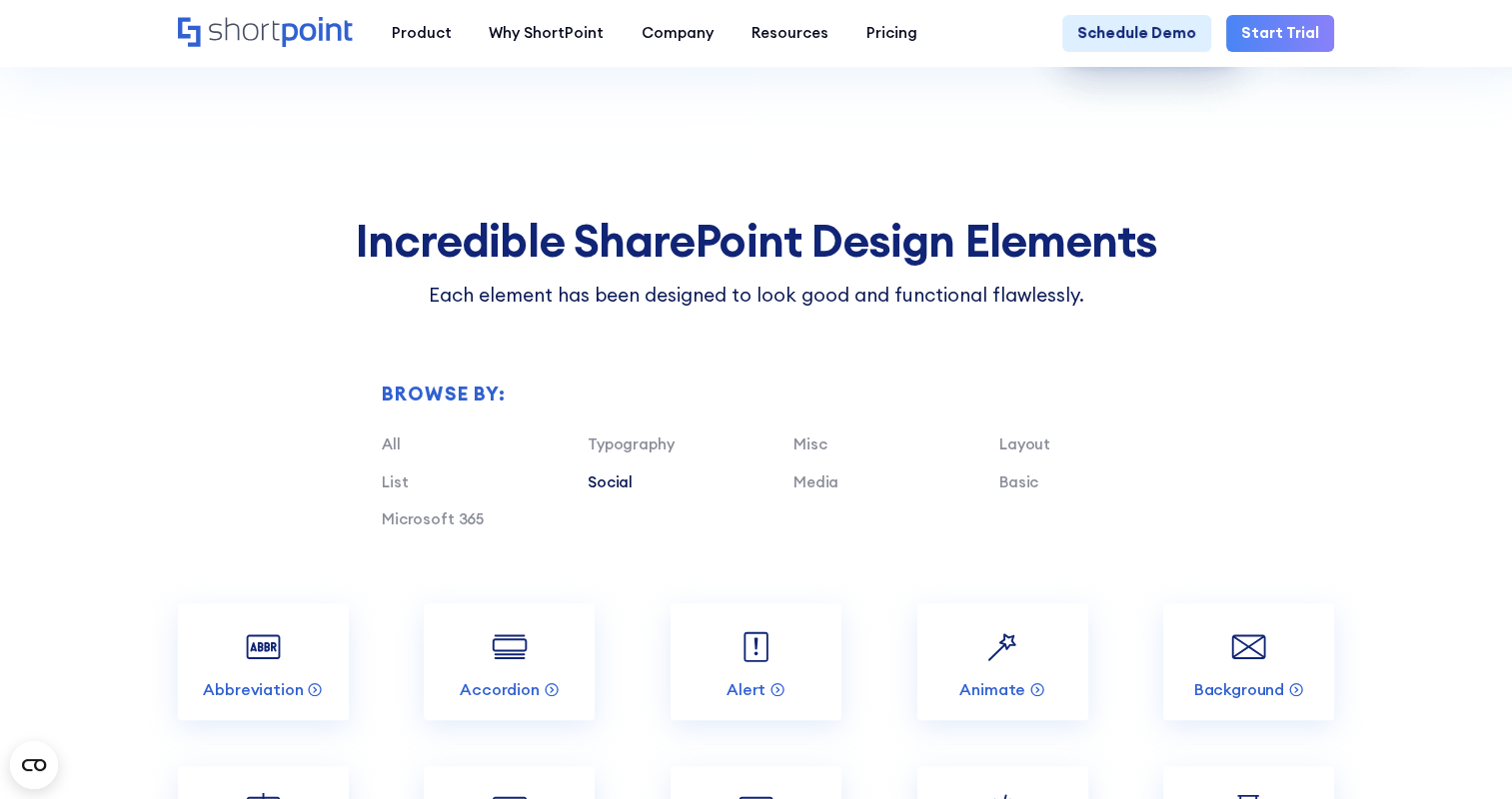 click on "Social" at bounding box center [610, 481] 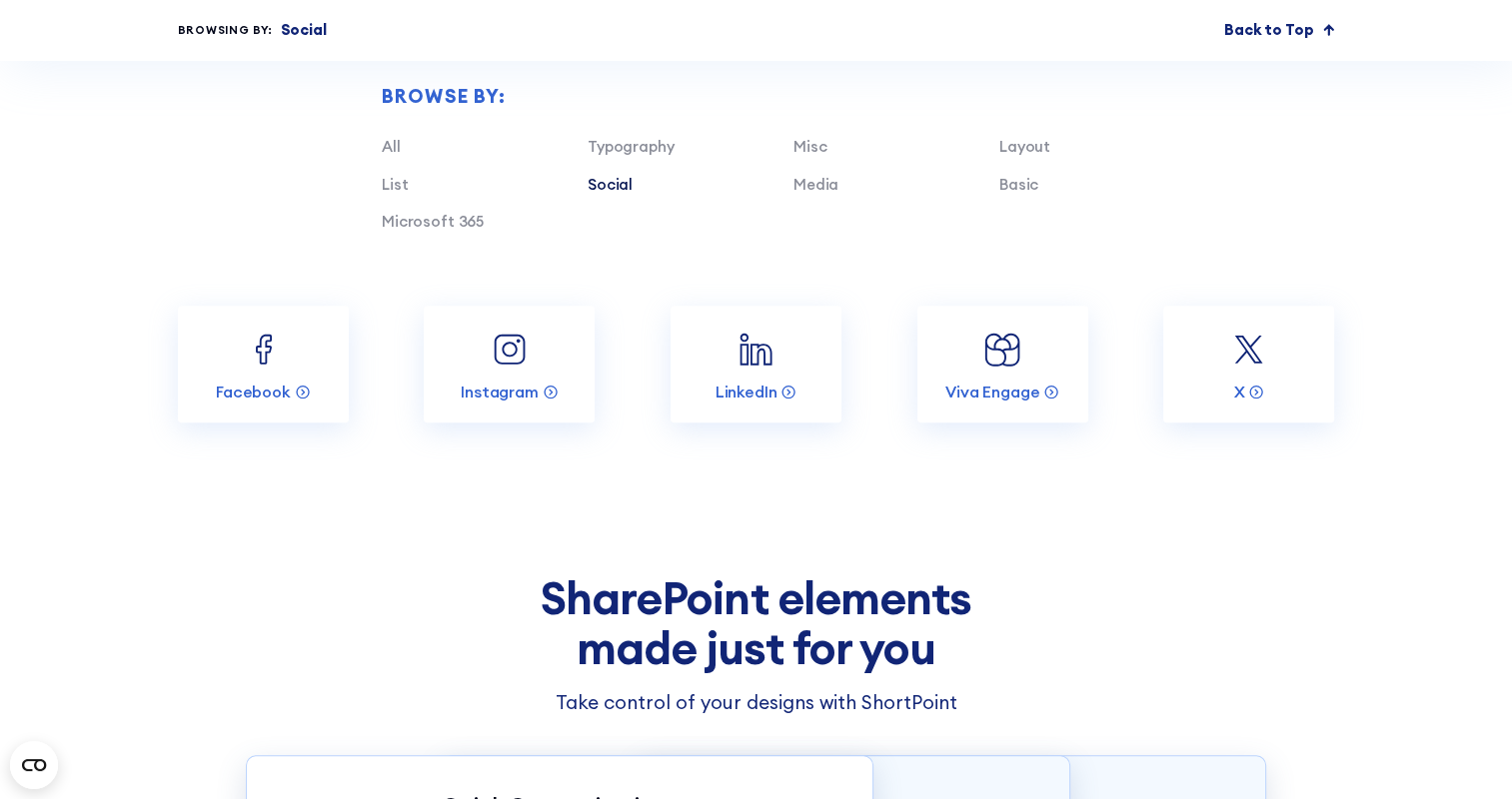 scroll, scrollTop: 1798, scrollLeft: 0, axis: vertical 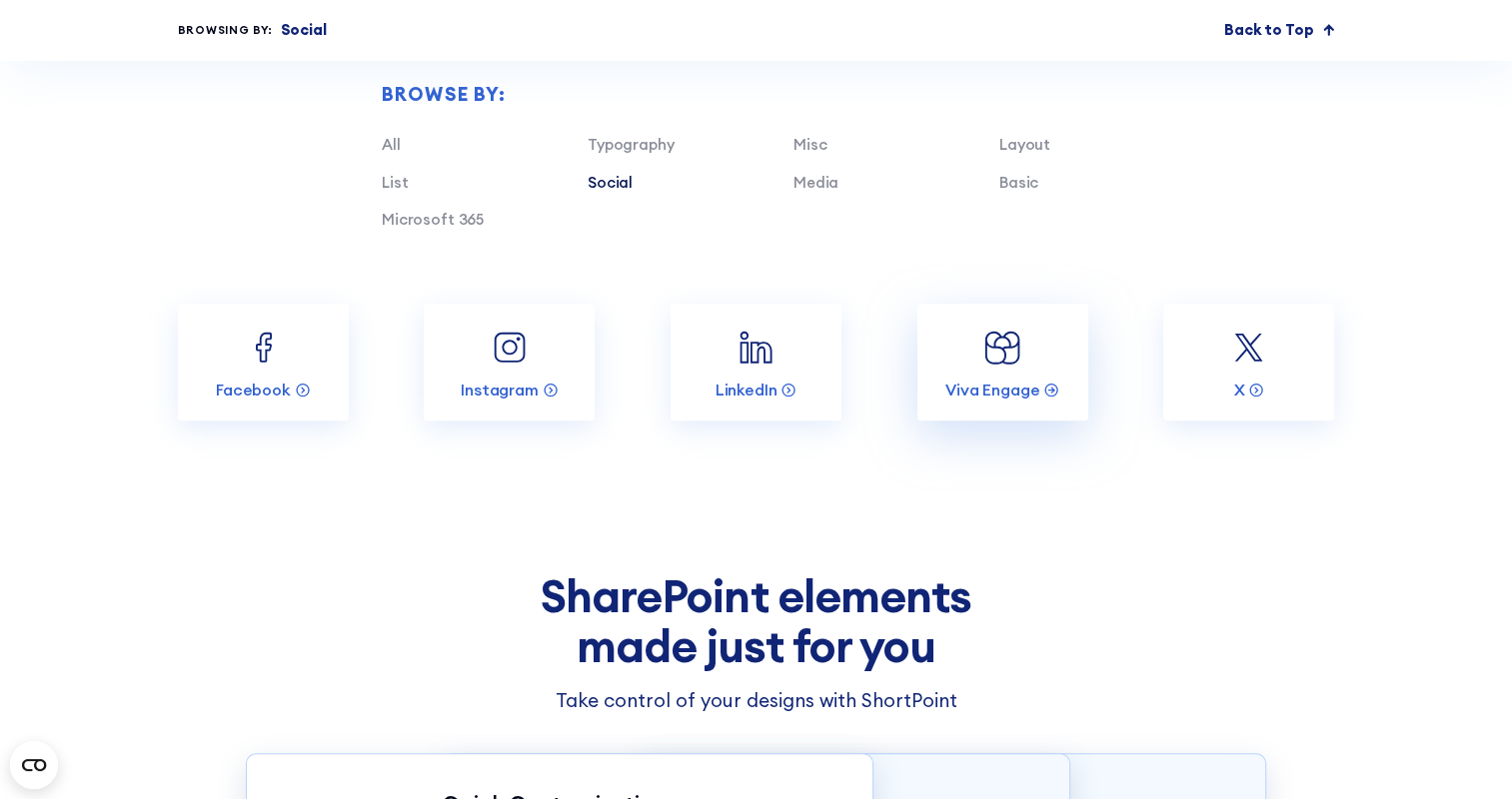 click at bounding box center [1001, 347] 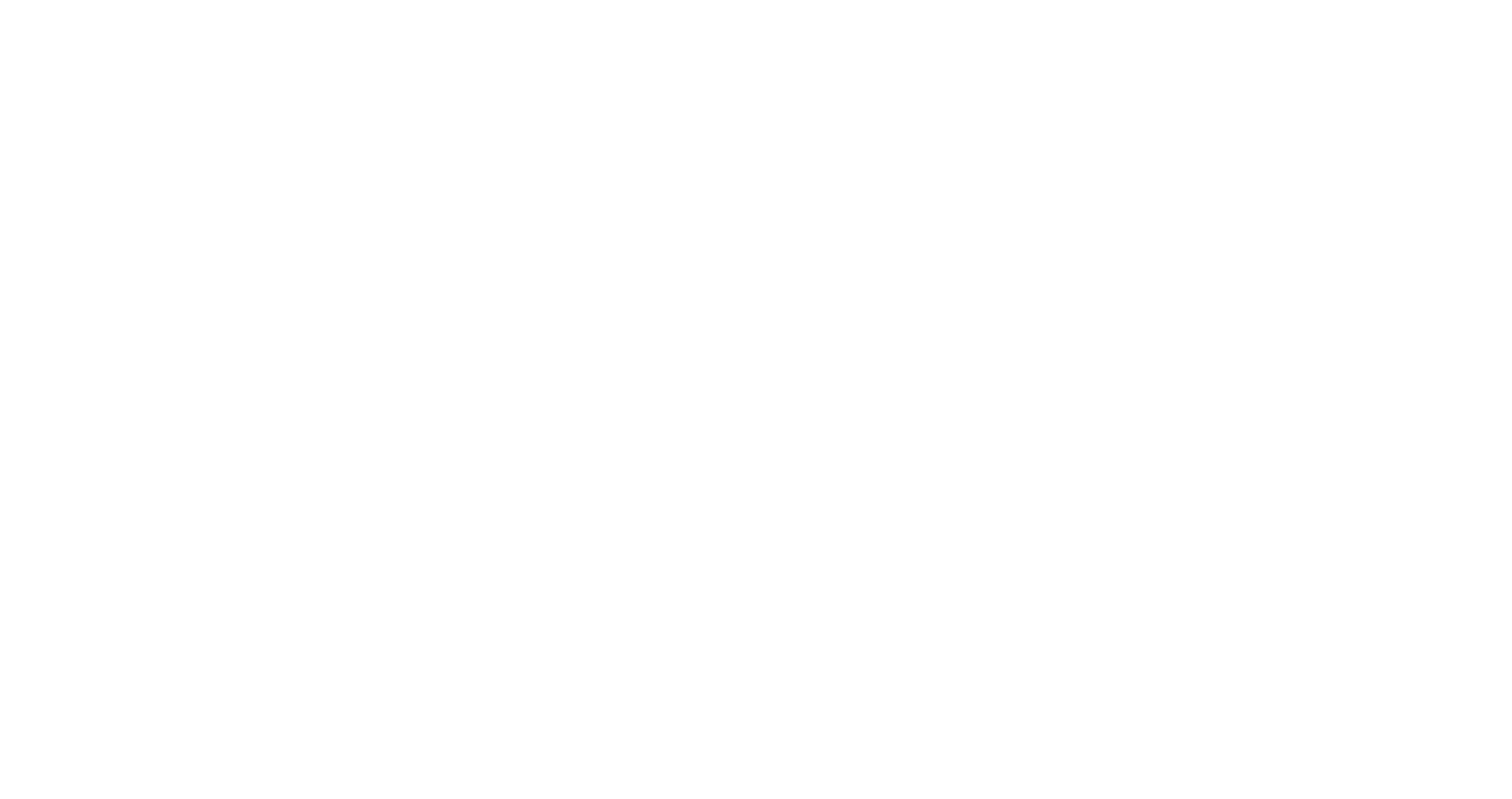 scroll, scrollTop: 0, scrollLeft: 0, axis: both 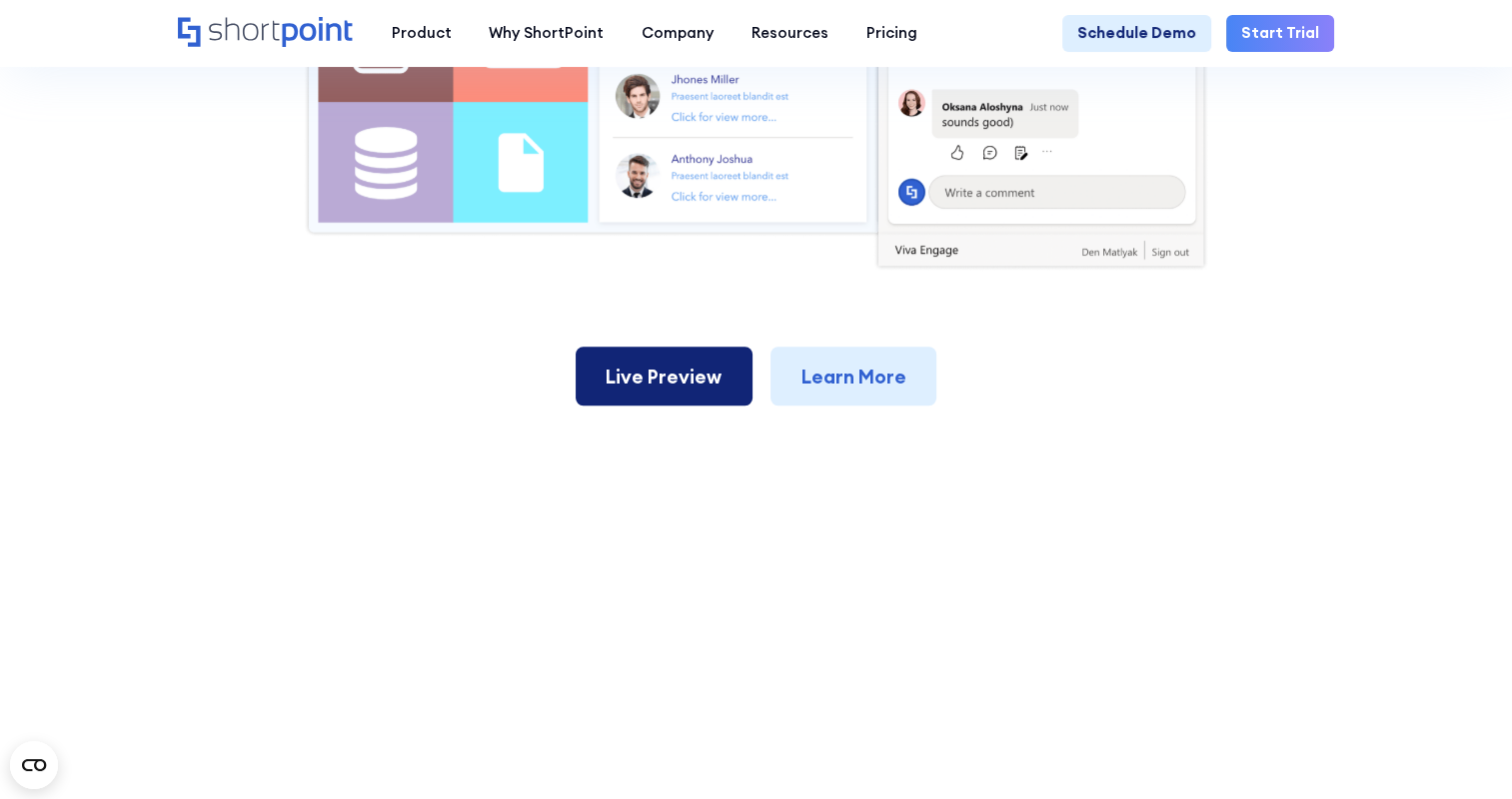 click on "Live Preview" at bounding box center [664, 376] 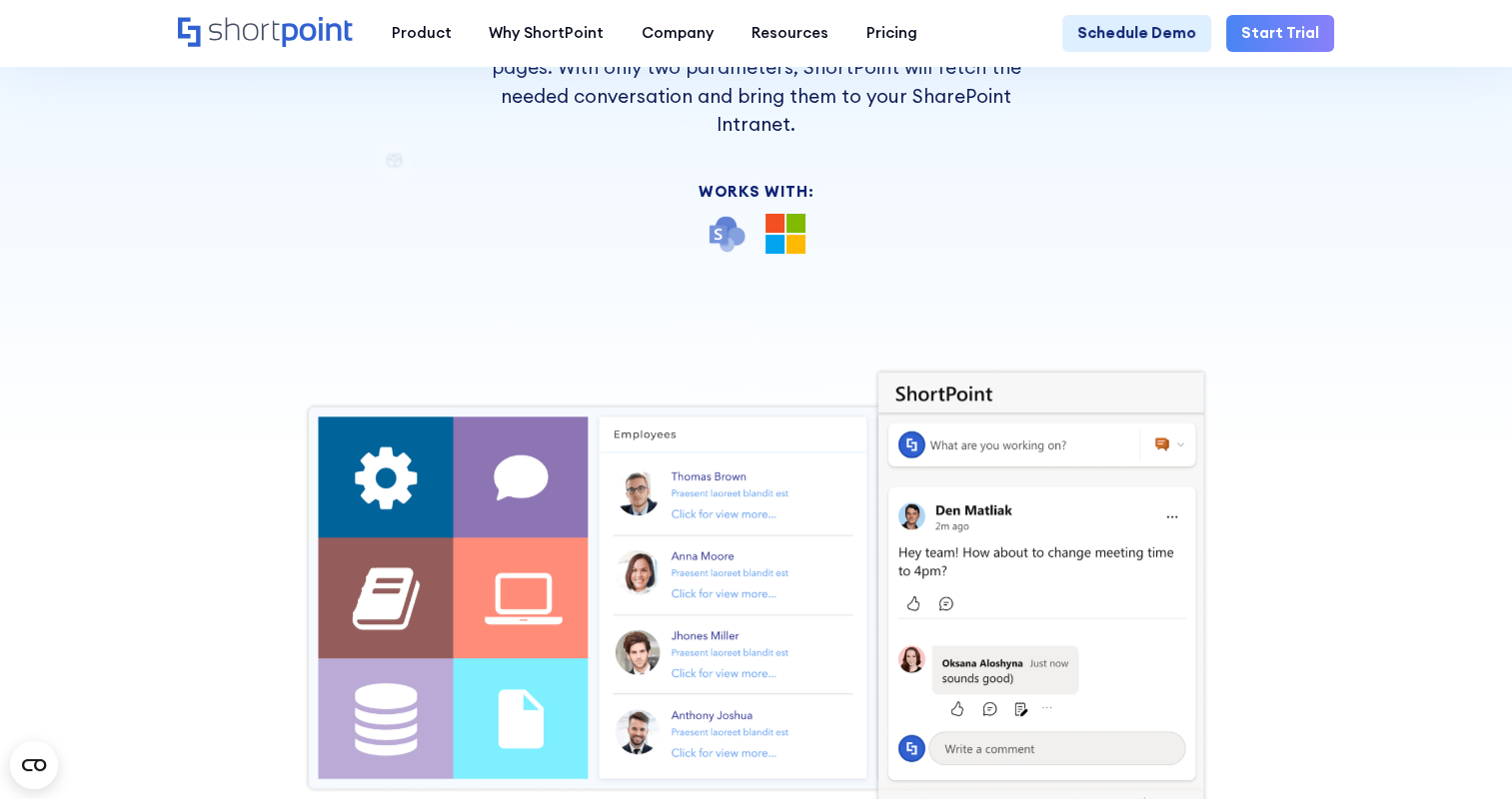 scroll, scrollTop: 100, scrollLeft: 0, axis: vertical 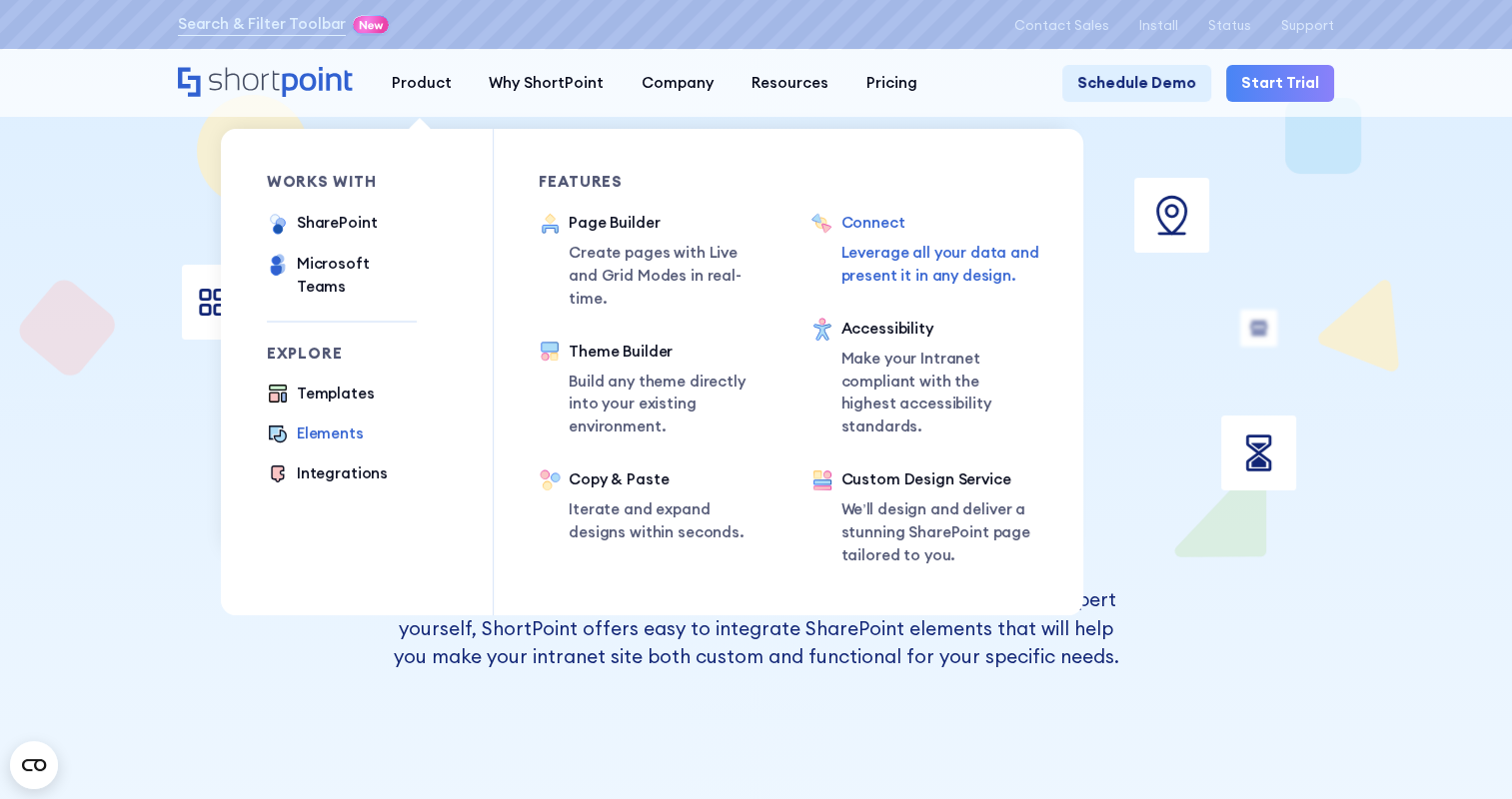 click on "Connect" at bounding box center [941, 223] 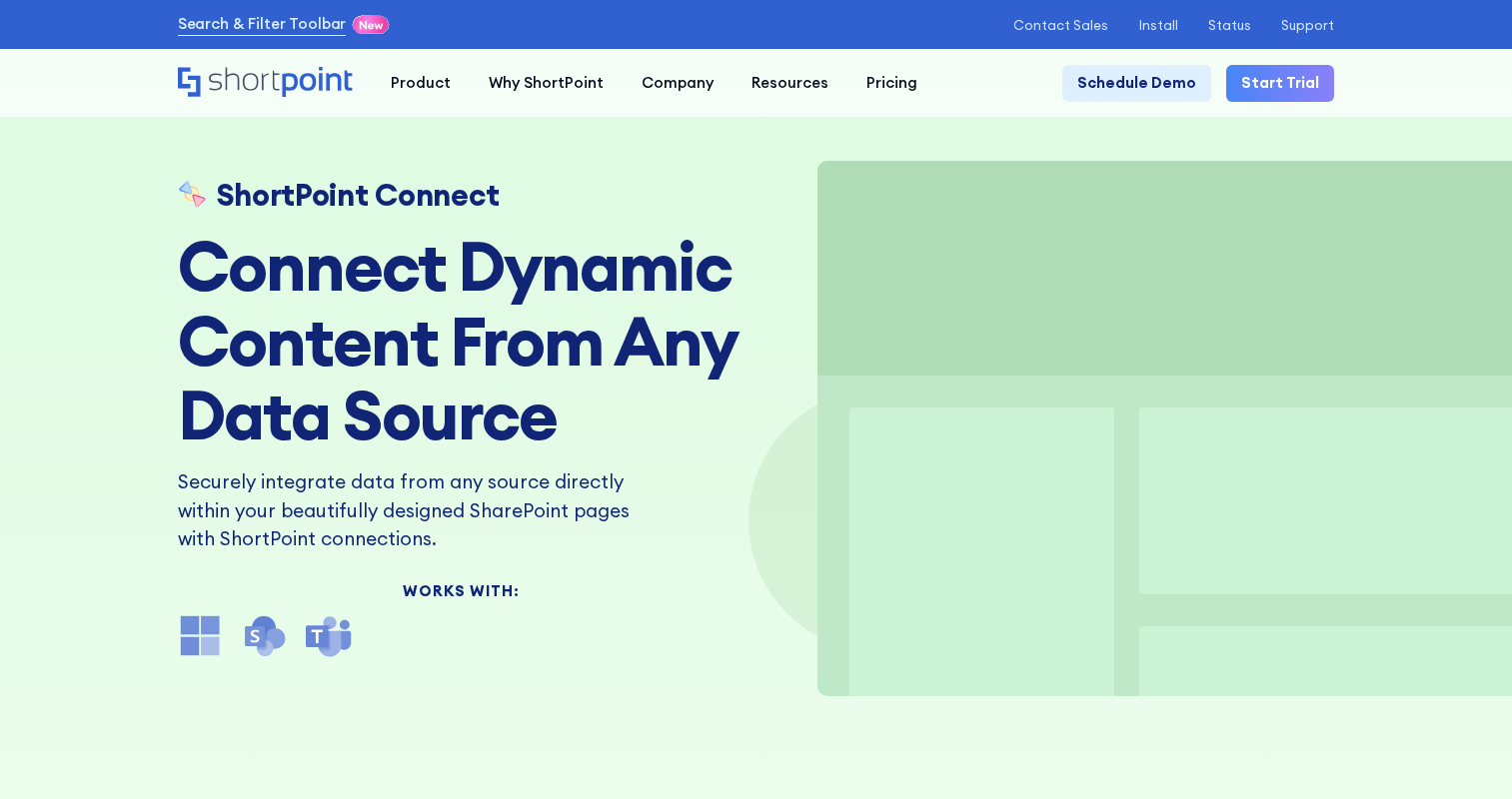 scroll, scrollTop: 0, scrollLeft: 0, axis: both 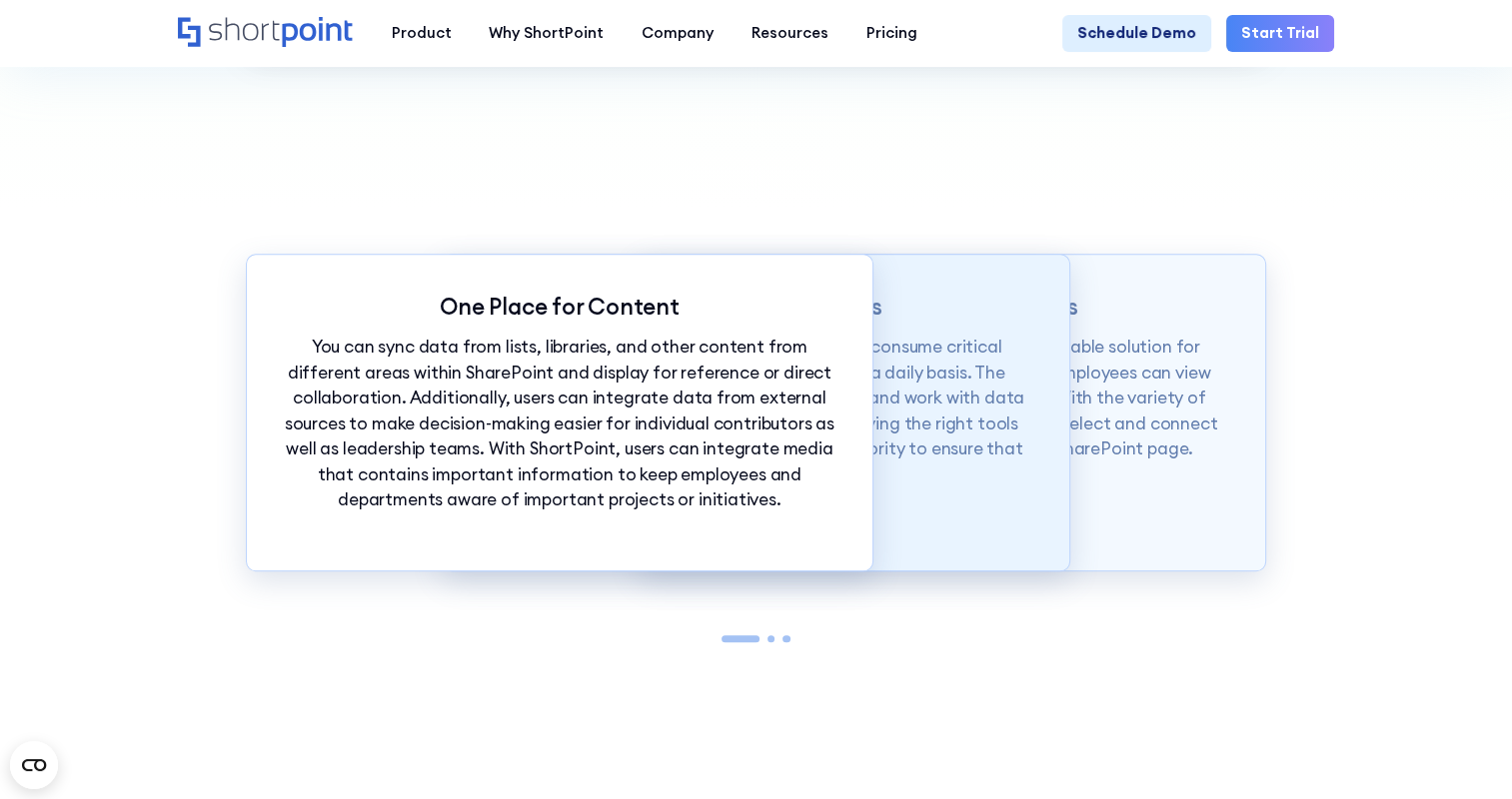 click on "Employees use several work applications and consume critical resources from different sites and reports on a daily basis. The amount of time and effort to access, consume and work with data commonly works against their productivity. Having the right tools that promote efficiency and ease of use is a priority to ensure that the digital workplace thrives." at bounding box center (756, 410) 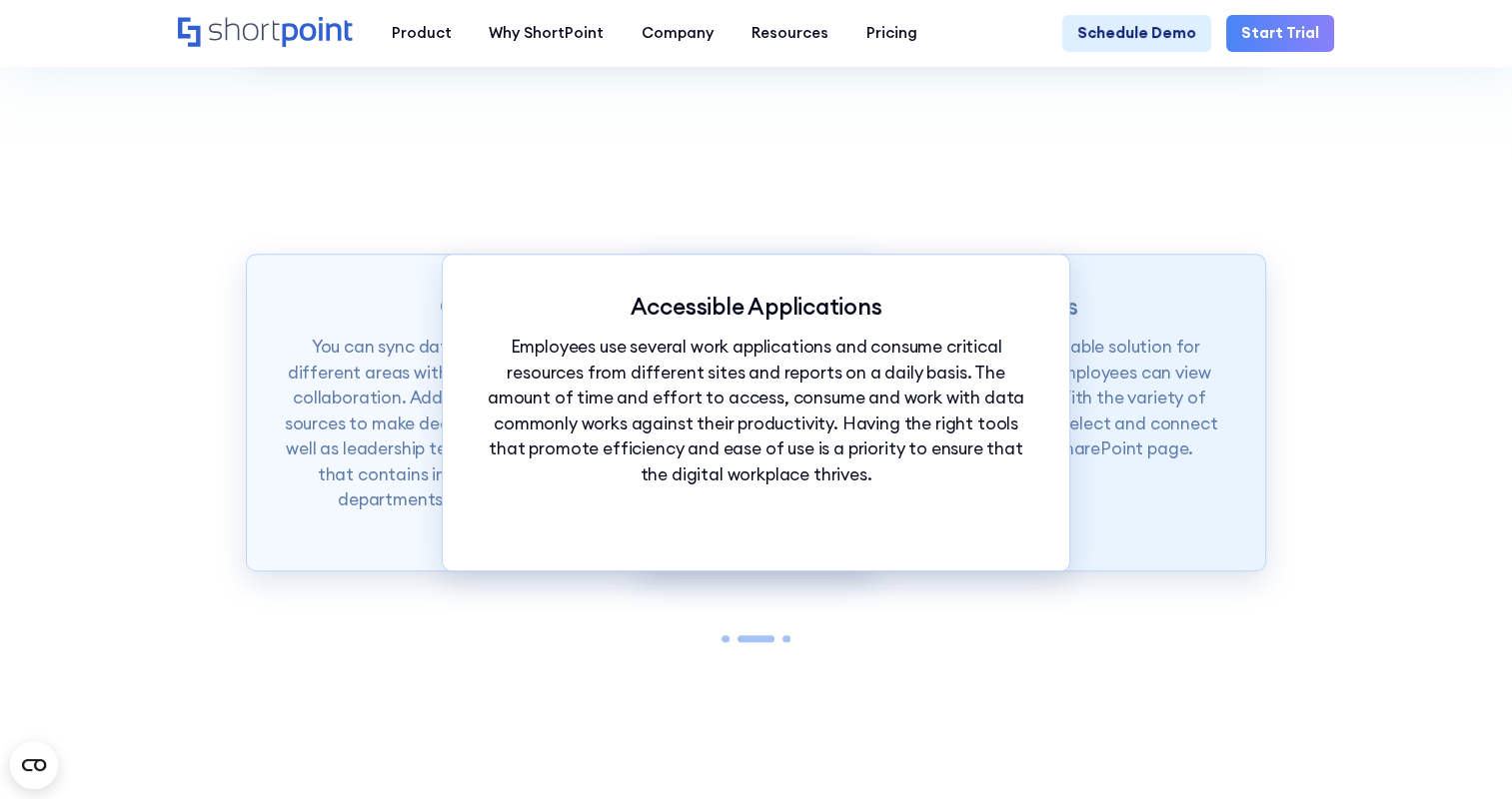 click on "ShortPoint Connect provides a quick and valuable solution for integrating all content into one place where employees can view and interact with content that they require. With the variety of available Connection Types, you will be able to select and connect any data source and pull content into your SharePoint page." at bounding box center (952, 399) 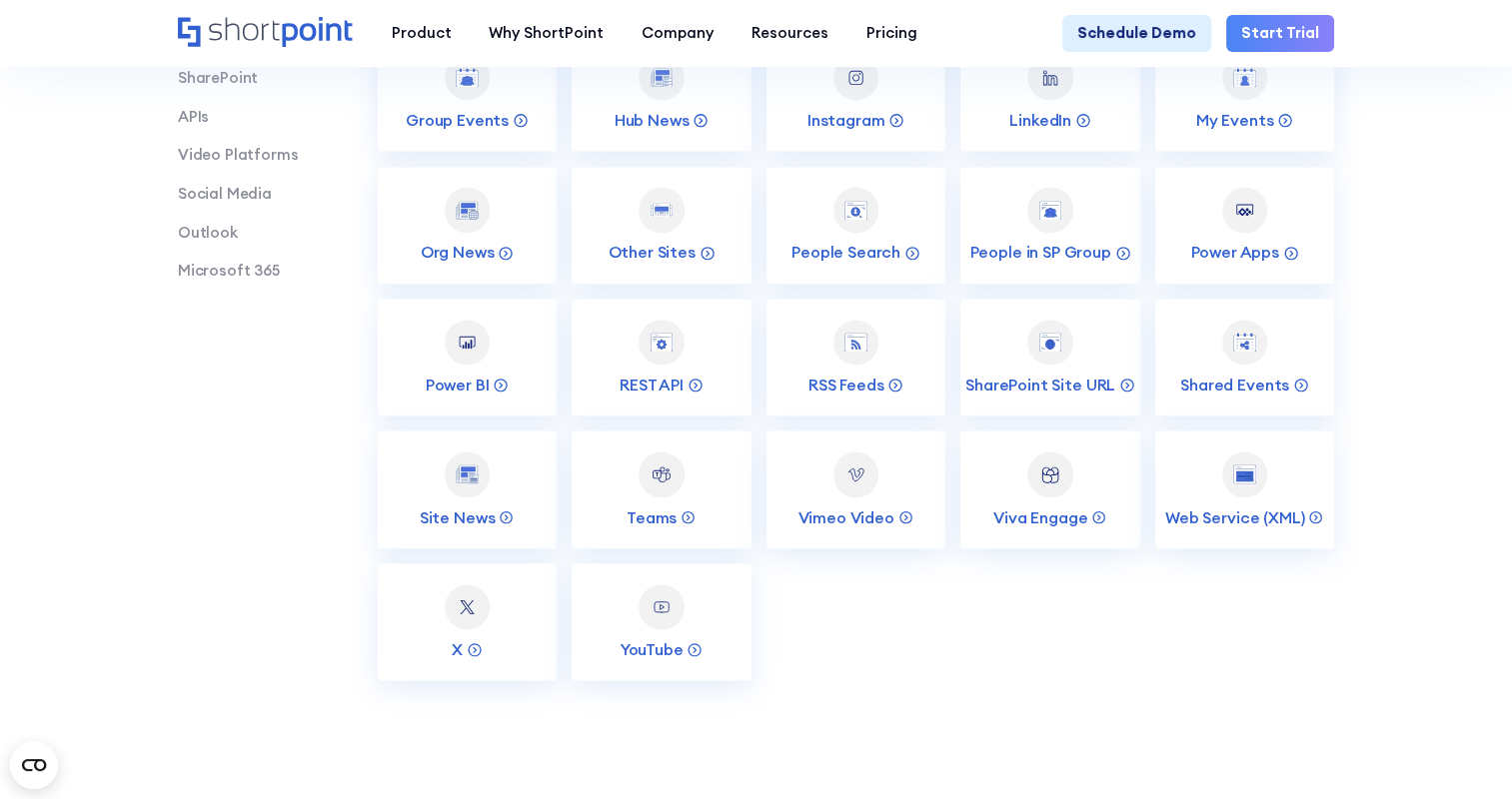 scroll, scrollTop: 2796, scrollLeft: 0, axis: vertical 